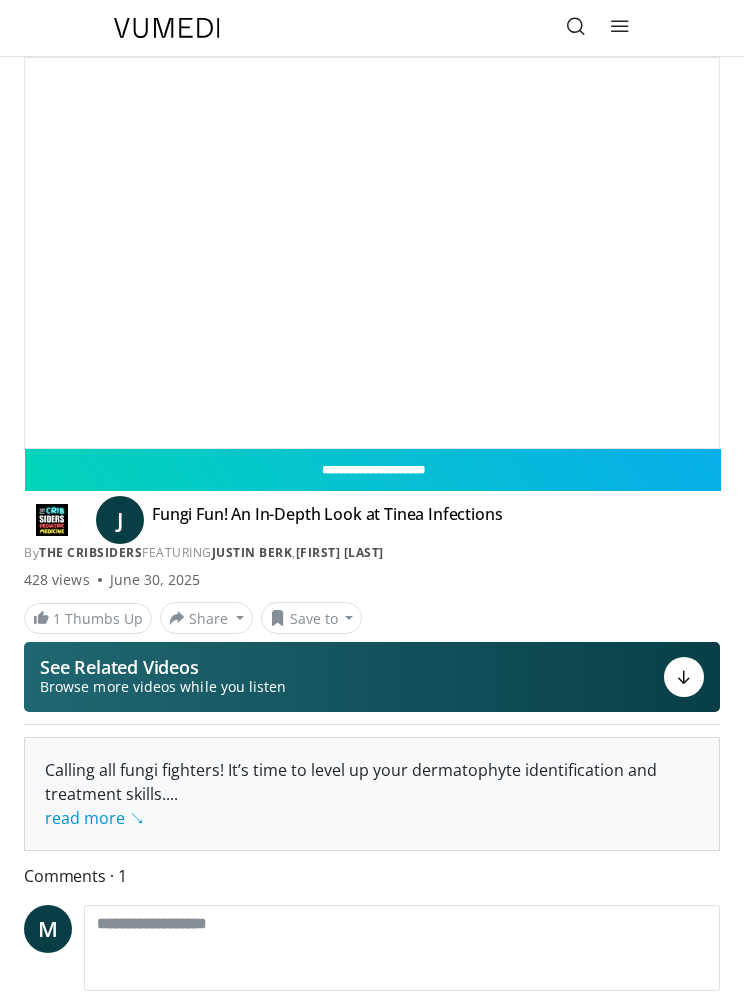 scroll, scrollTop: 0, scrollLeft: 0, axis: both 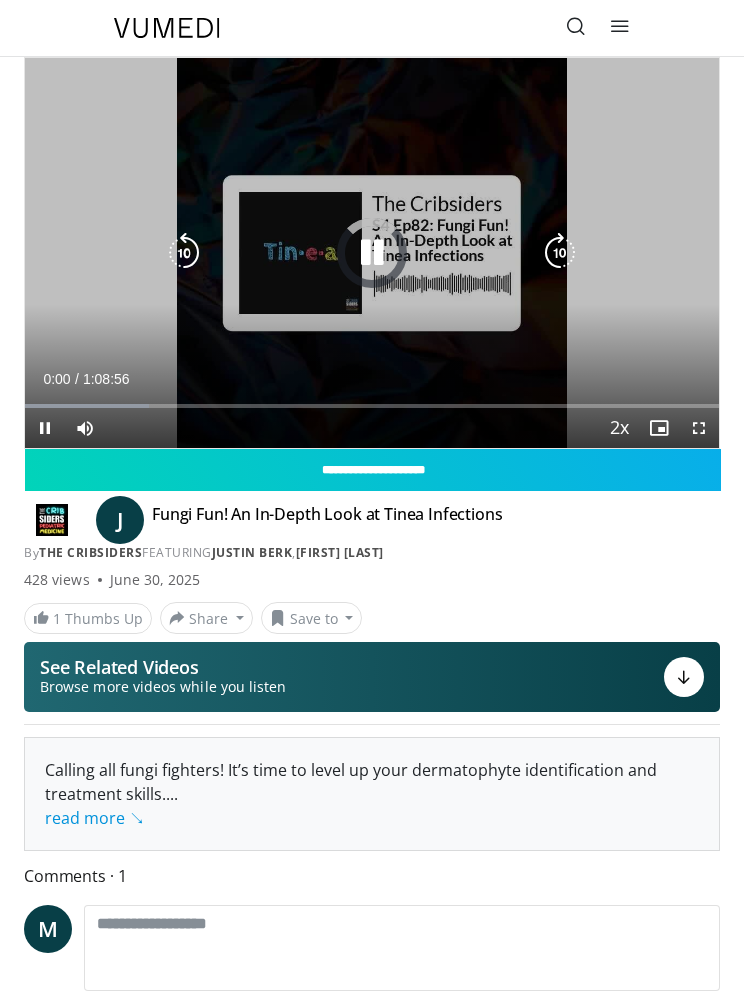 click on "10 seconds
Tap to unmute" at bounding box center [372, 253] 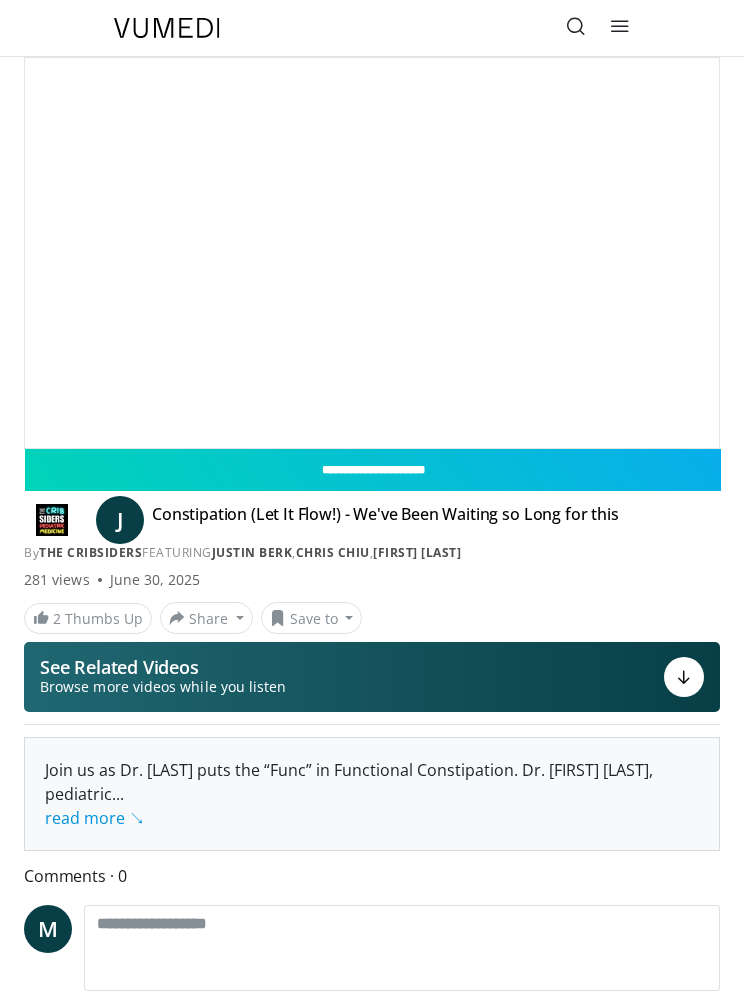 scroll, scrollTop: 0, scrollLeft: 0, axis: both 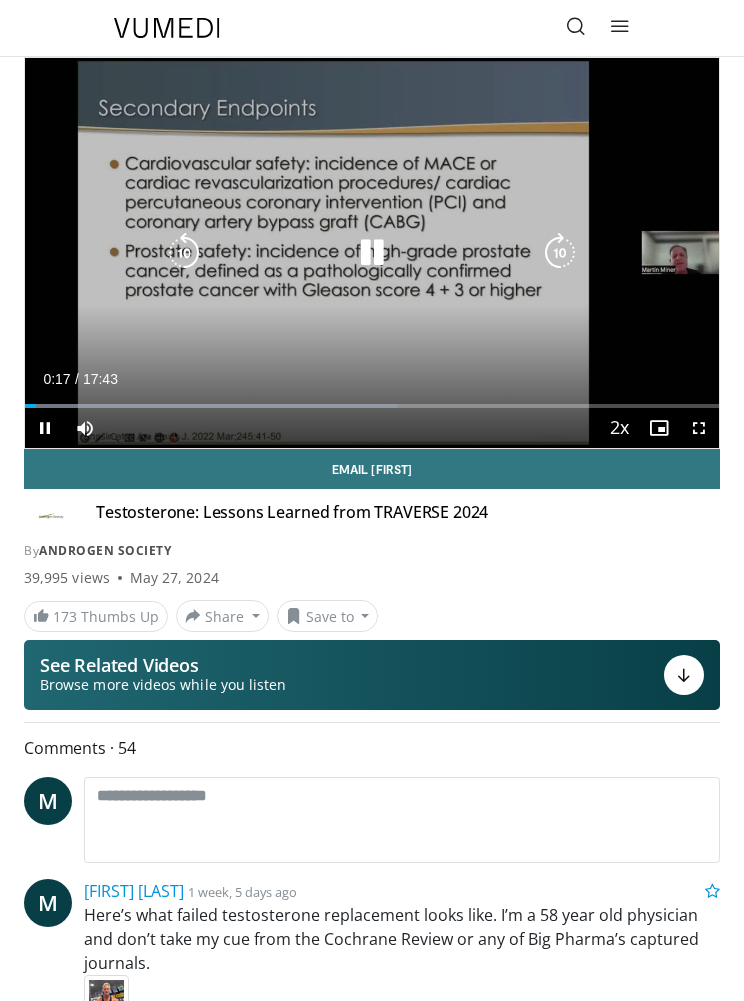 click on "**********" at bounding box center [372, 253] 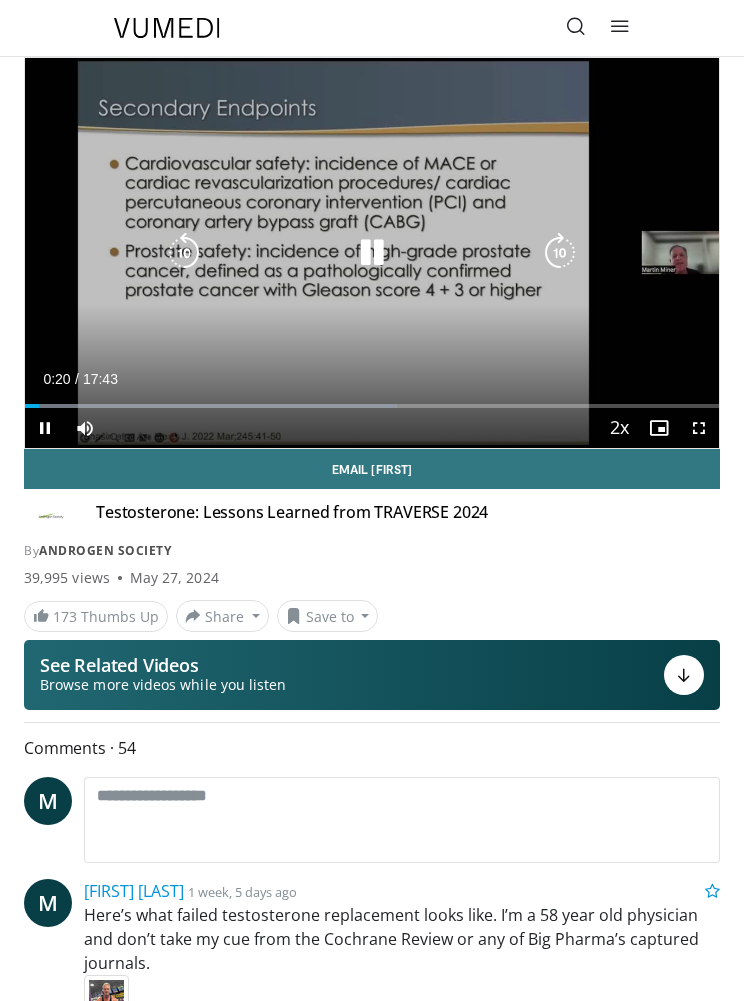 click on "10 seconds
Tap to unmute" at bounding box center (372, 253) 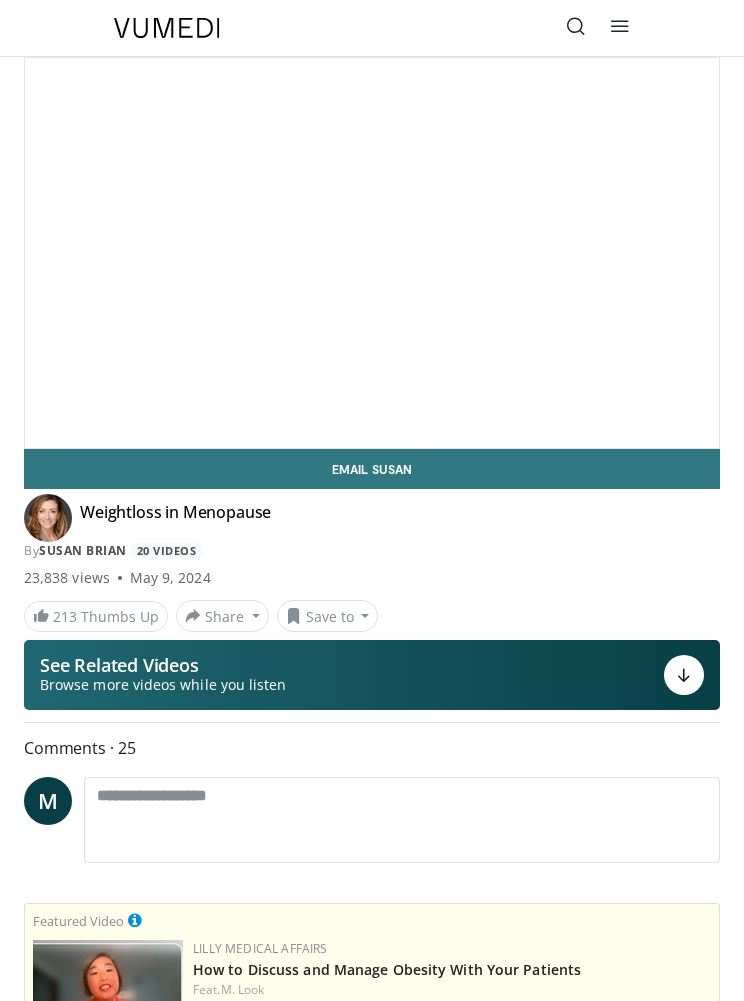 scroll, scrollTop: 0, scrollLeft: 0, axis: both 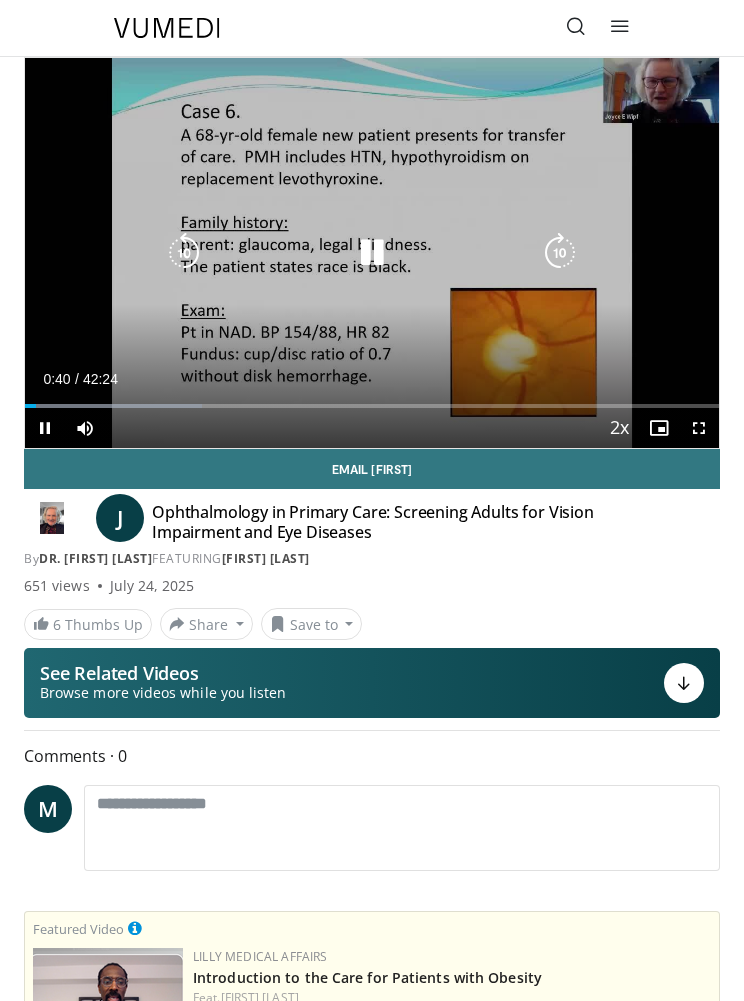 click on "10 seconds
Tap to unmute" at bounding box center (372, 253) 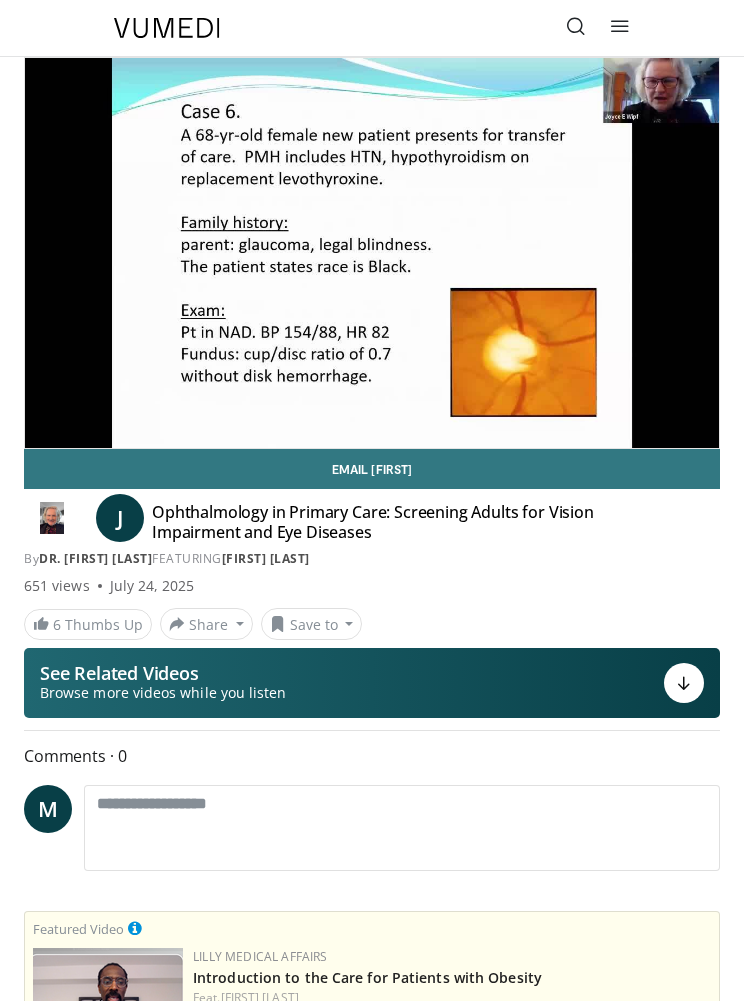 click on "10 seconds
Tap to unmute" at bounding box center (372, 253) 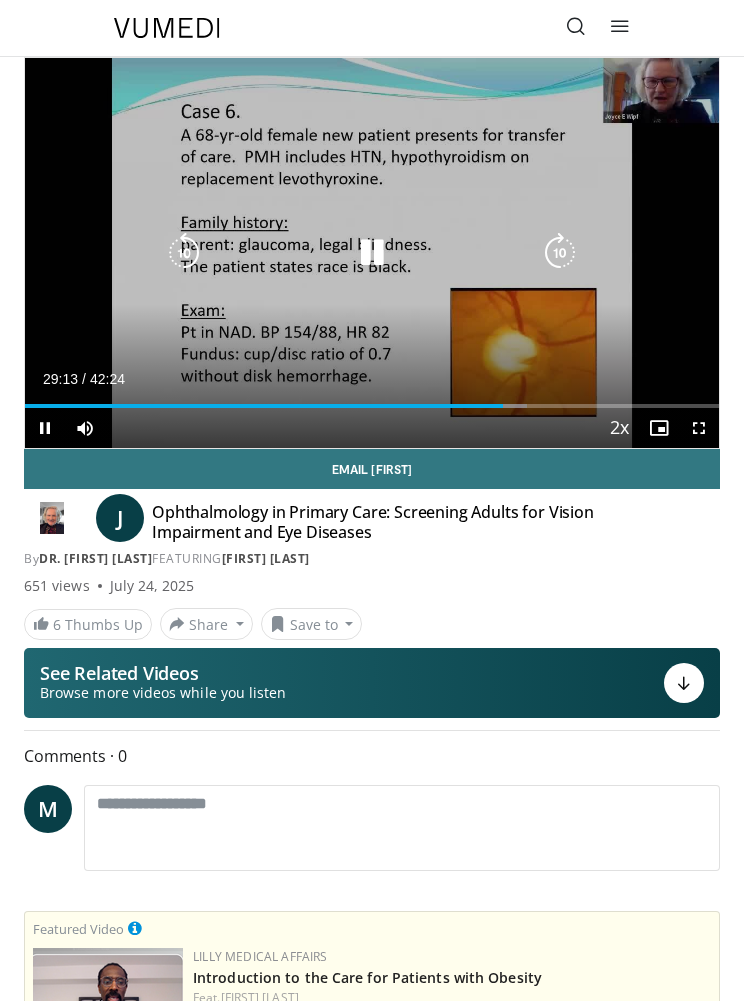 click on "10 seconds
Tap to unmute" at bounding box center [372, 253] 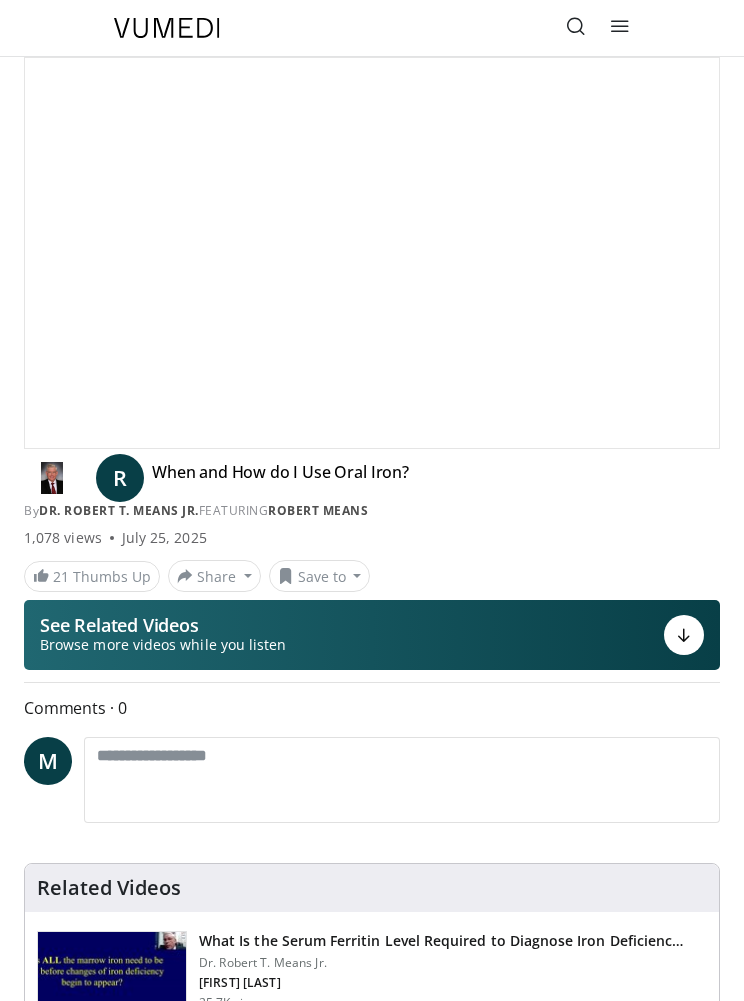 scroll, scrollTop: 0, scrollLeft: 0, axis: both 